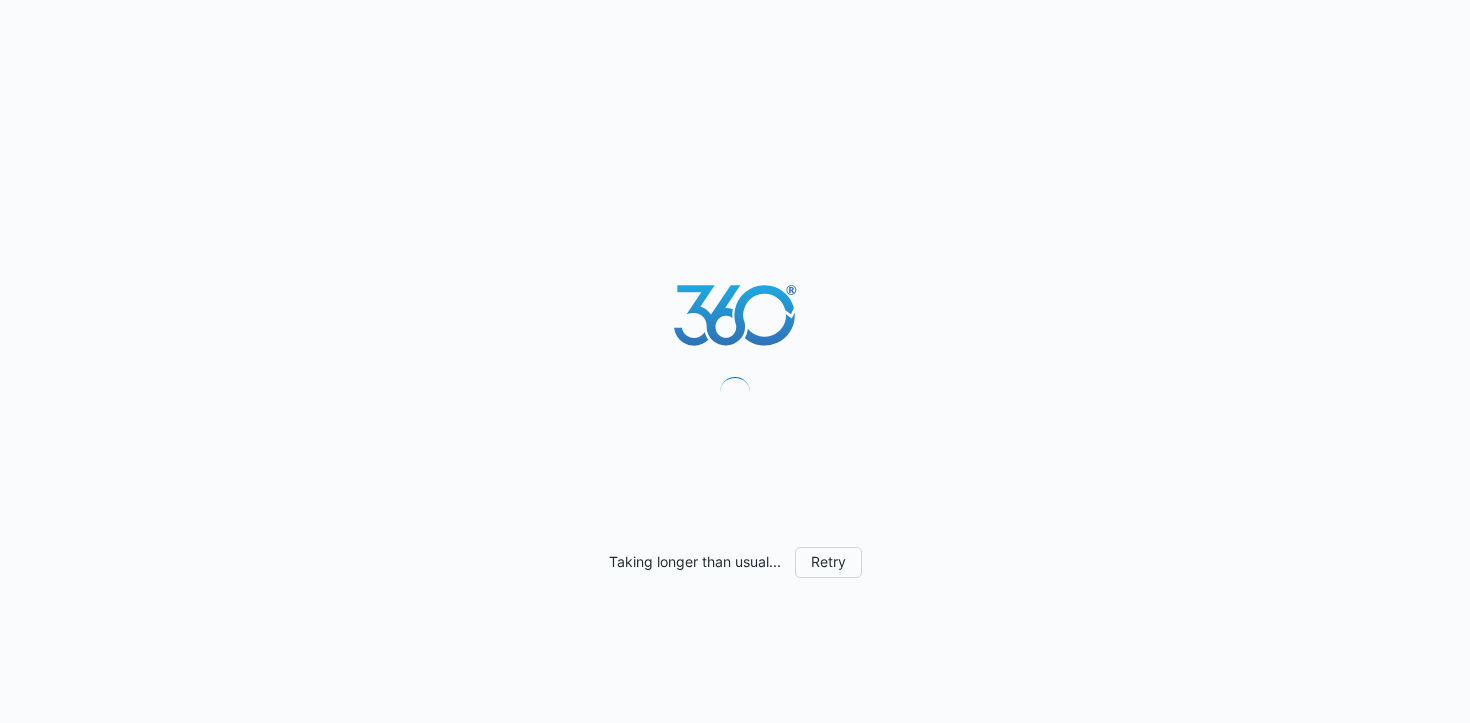 scroll, scrollTop: 0, scrollLeft: 0, axis: both 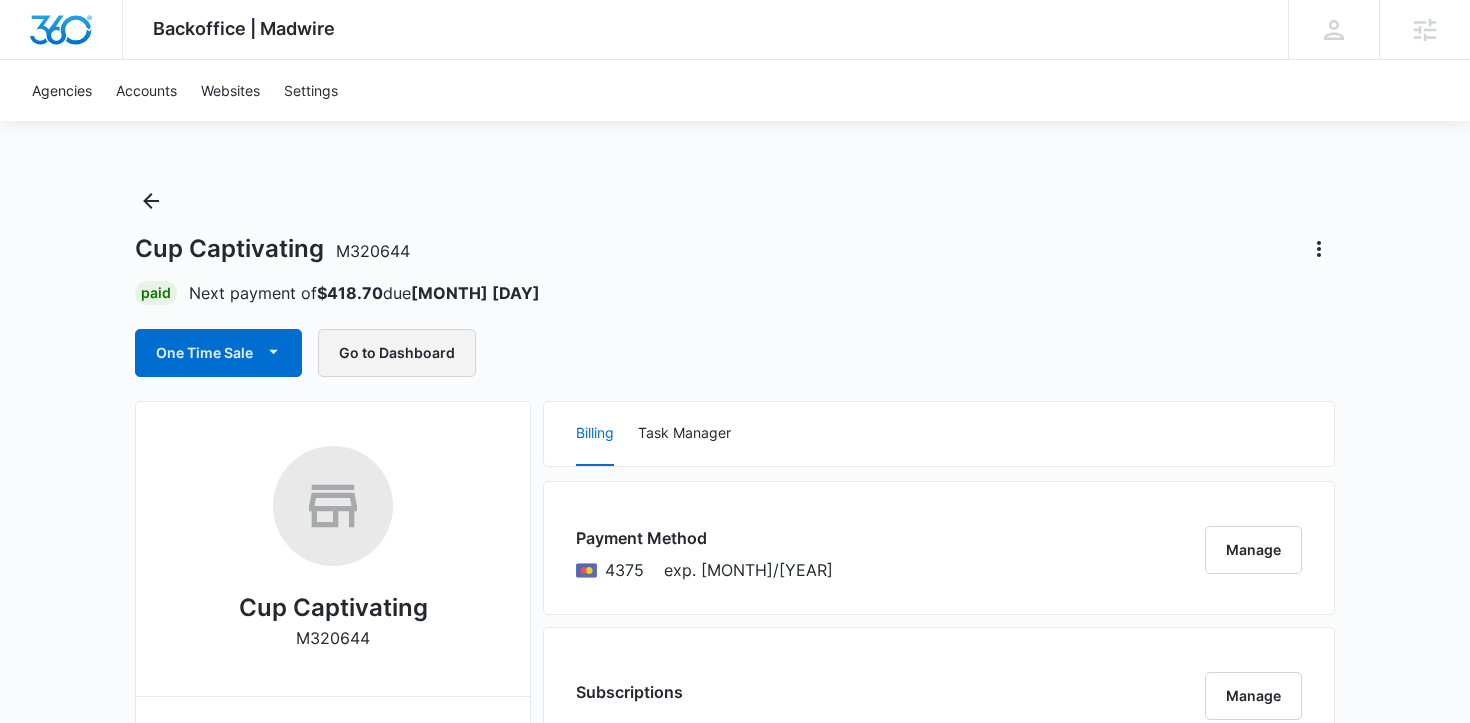 click on "Go to Dashboard" at bounding box center [397, 353] 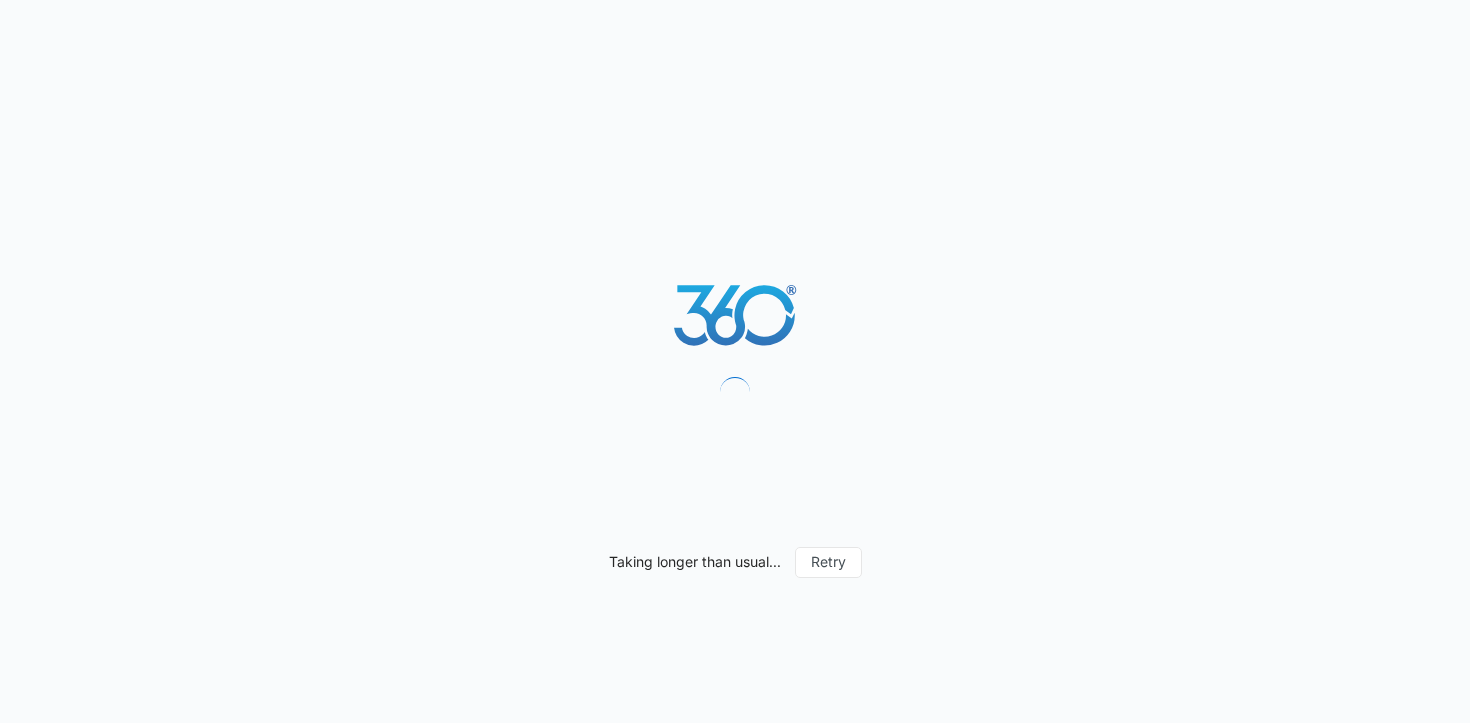 scroll, scrollTop: 0, scrollLeft: 0, axis: both 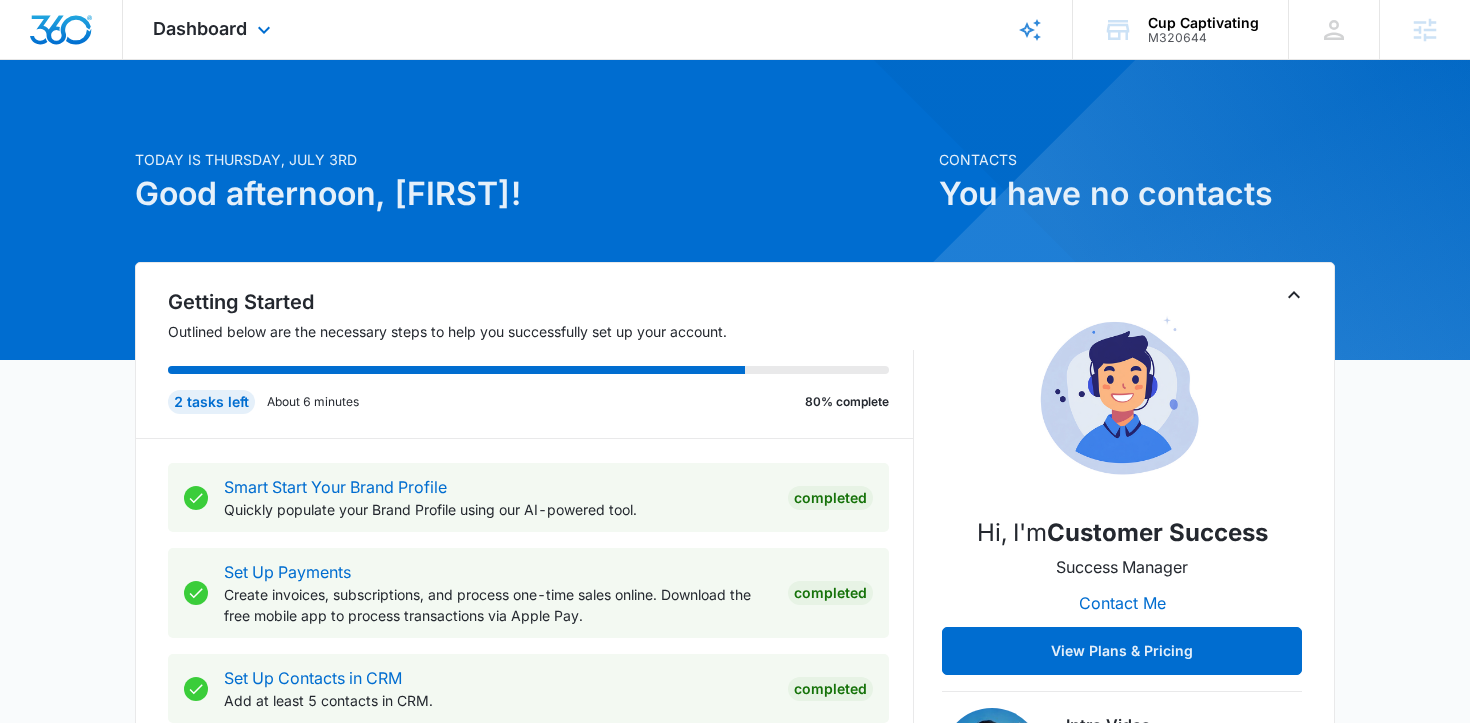 click on "Dashboard Apps Reputation Websites Forms CRM Email Social Shop Payments POS Content Ads Intelligence Files Brand Settings" at bounding box center [214, 29] 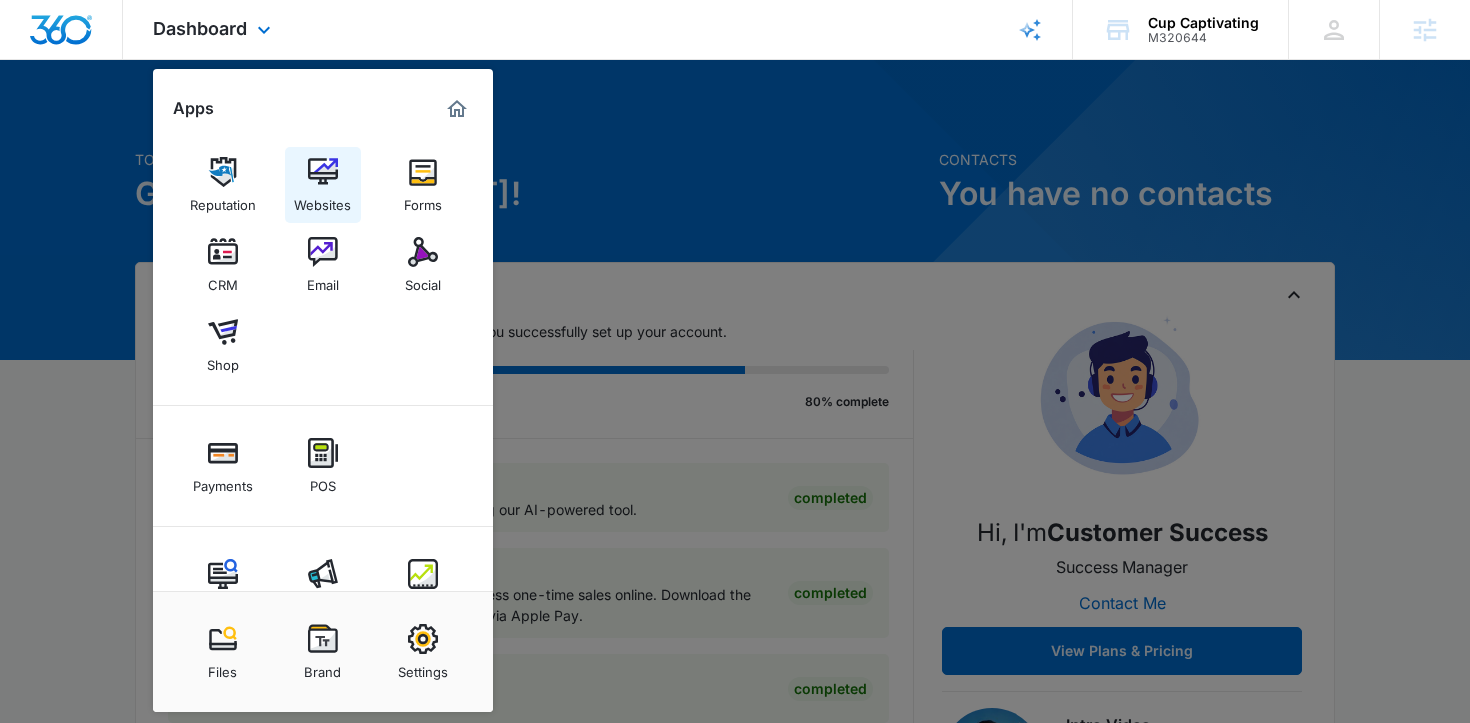 click at bounding box center (323, 172) 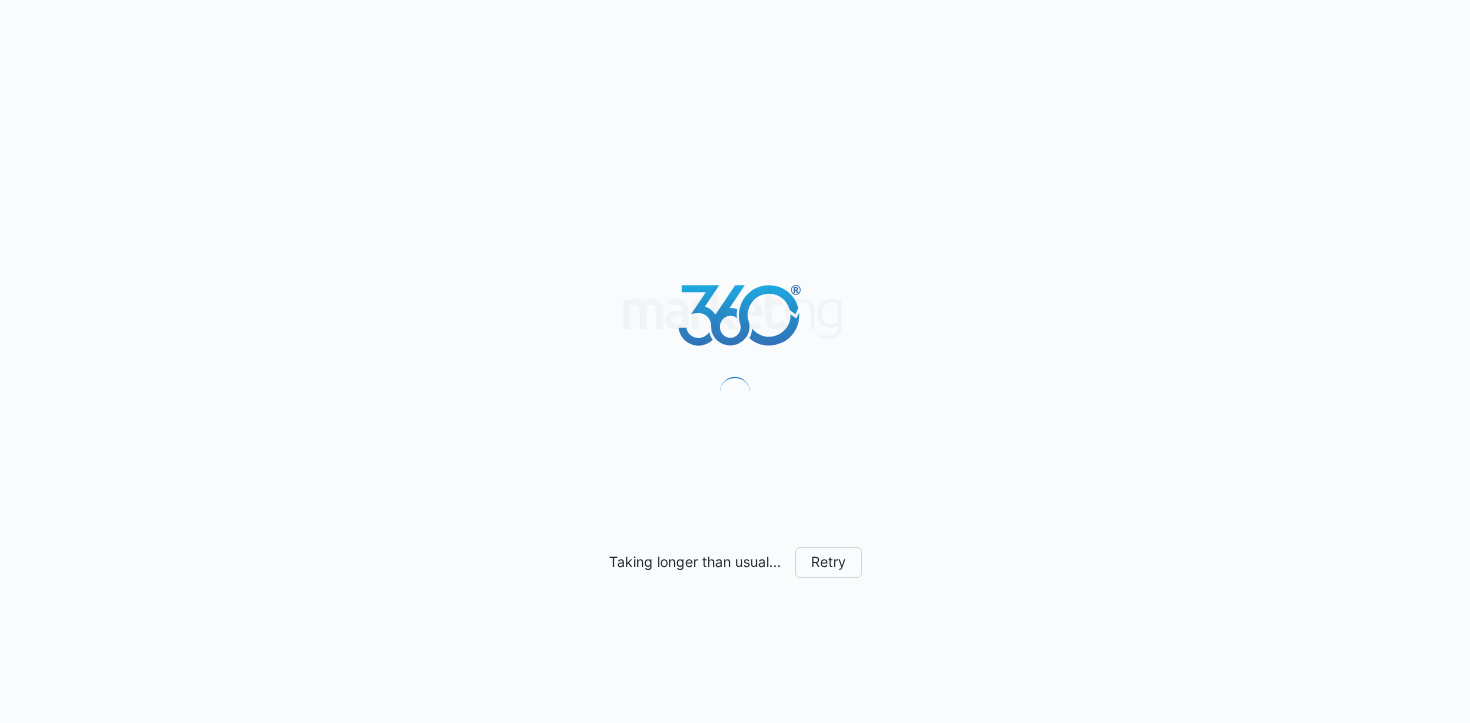scroll, scrollTop: 0, scrollLeft: 0, axis: both 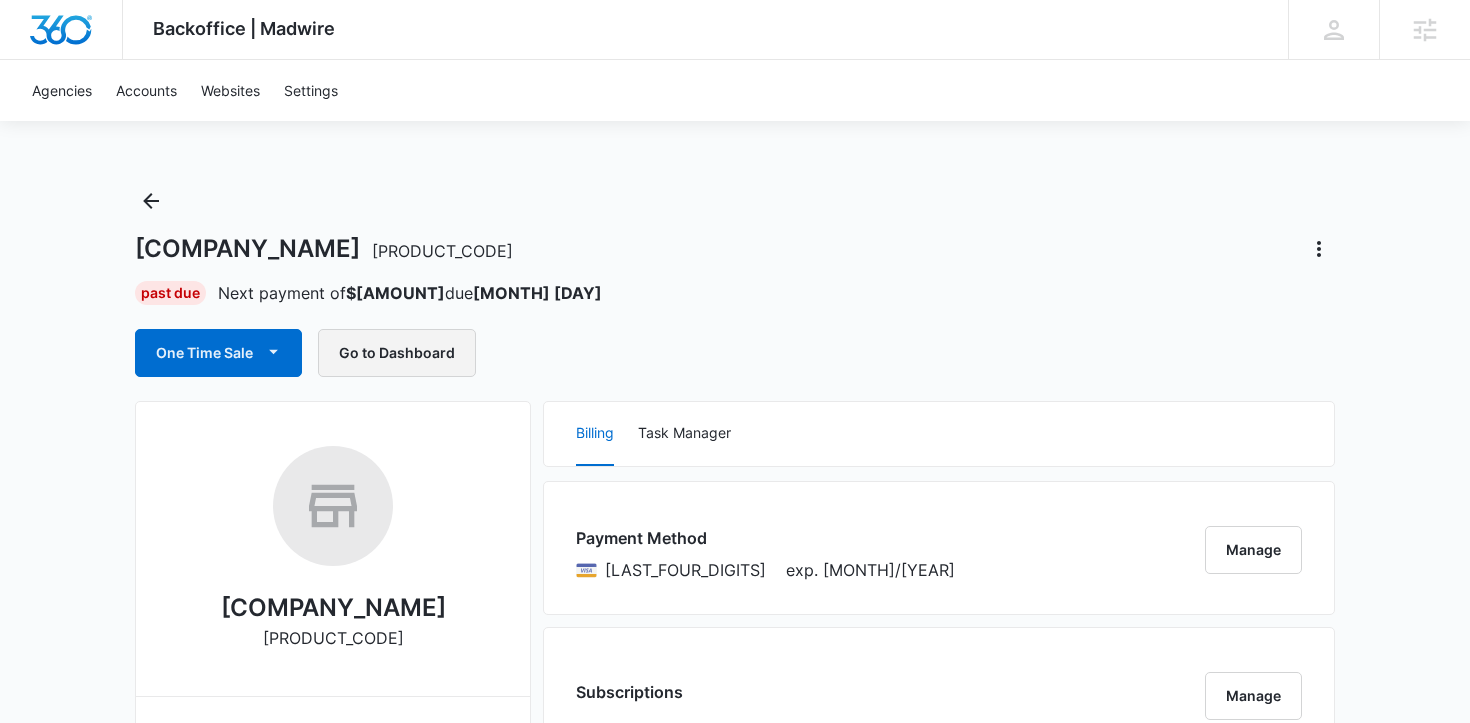 click on "Go to Dashboard" at bounding box center [397, 353] 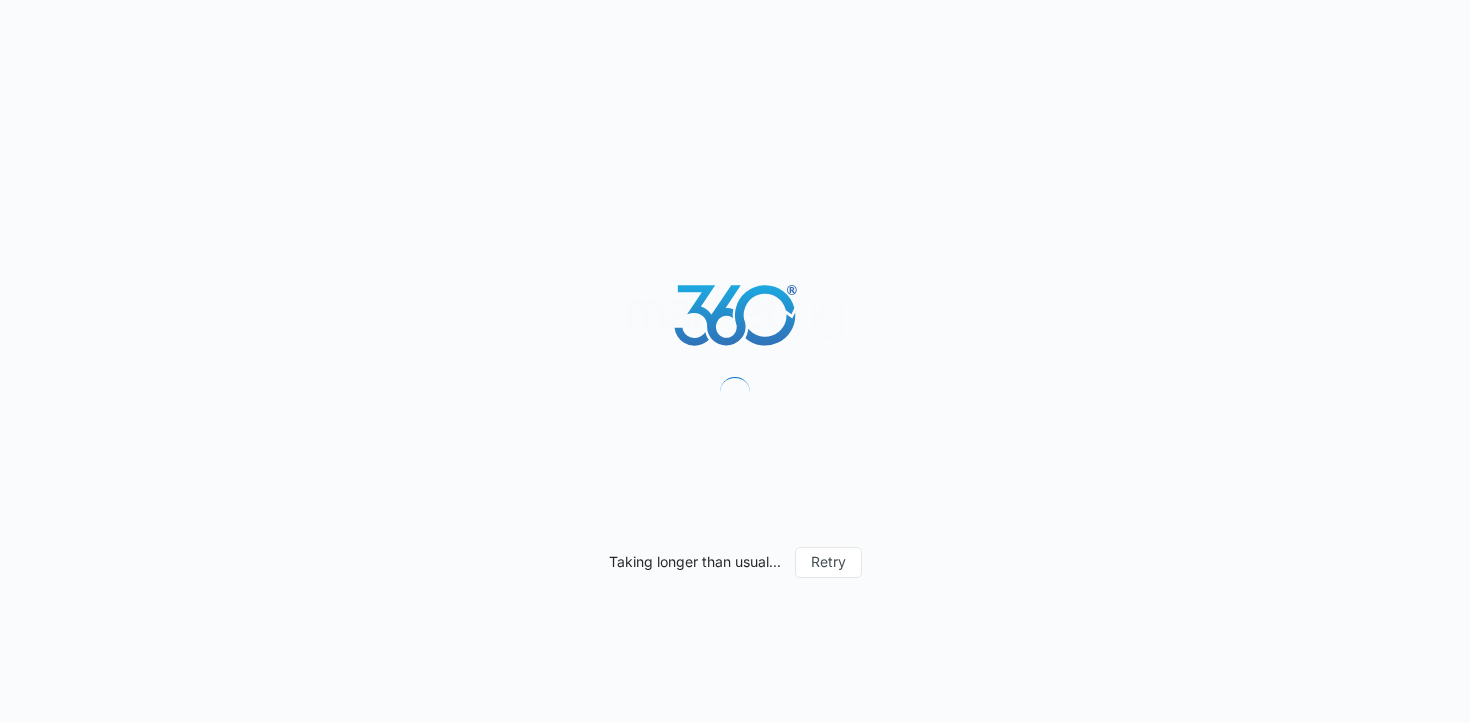 scroll, scrollTop: 0, scrollLeft: 0, axis: both 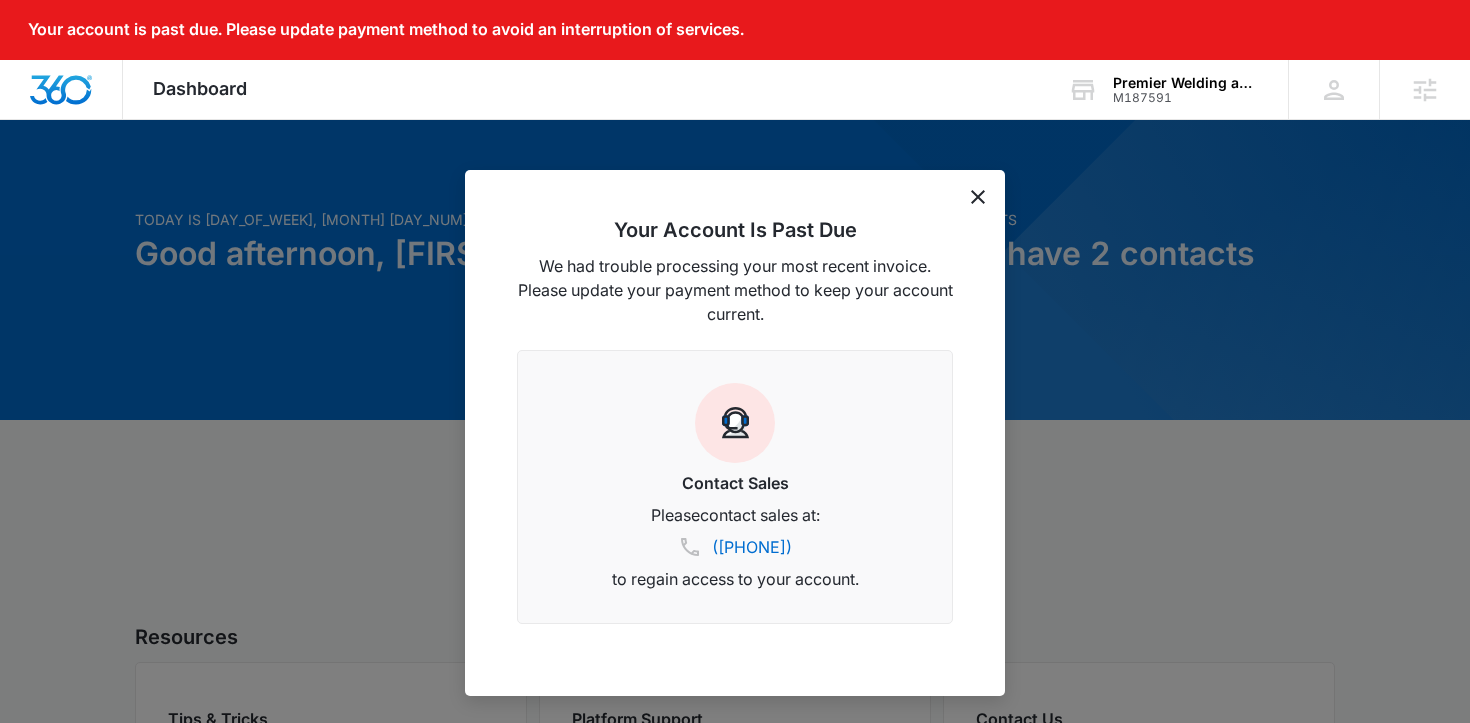 click on "Your Account Is Past Due We had trouble processing your most recent invoice. Please update your payment method to keep your account current. Contact Sales Please  contact sales at: (833) 207-3633 to regain access to your account." at bounding box center [735, 433] 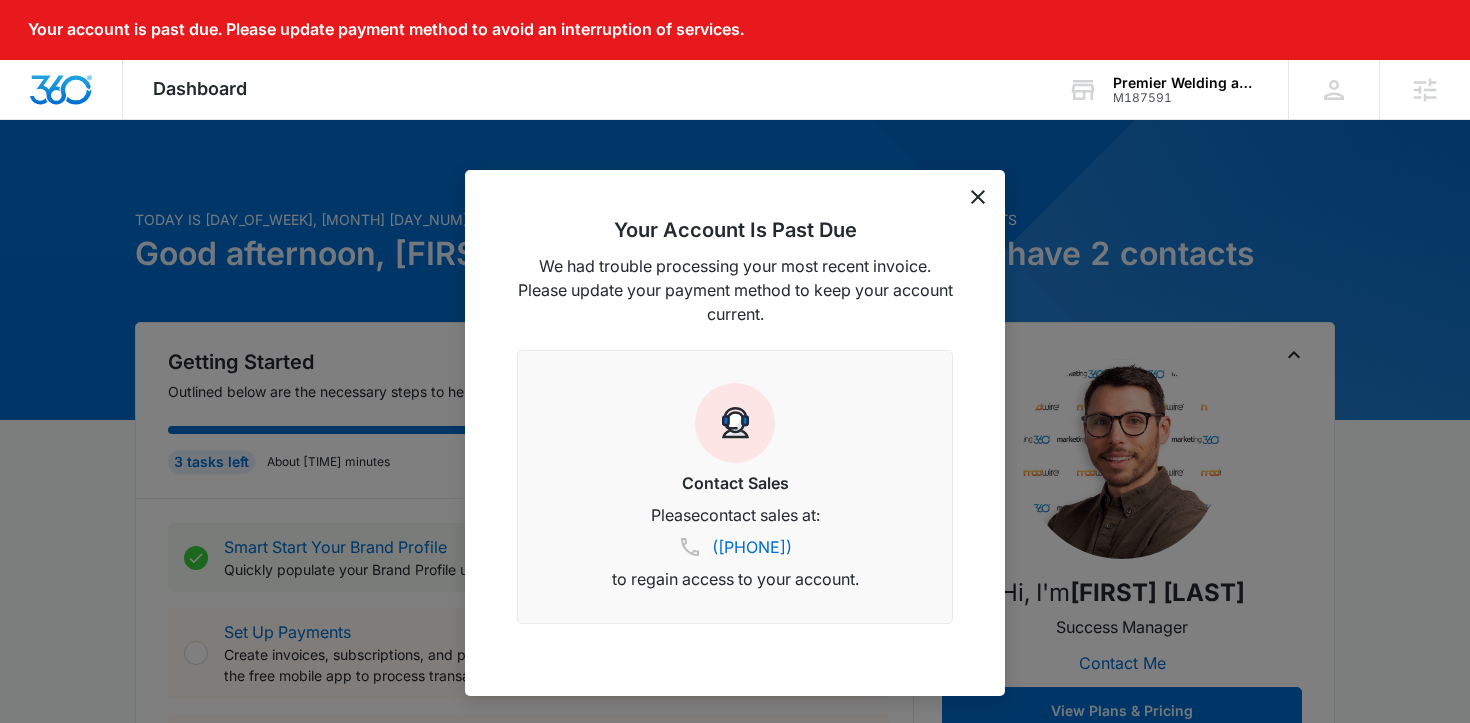 click on "Your Account Is Past Due We had trouble processing your most recent invoice. Please update your payment method to keep your account current. Contact Sales Please  contact sales at: (833) 207-3633 to regain access to your account." at bounding box center (735, 433) 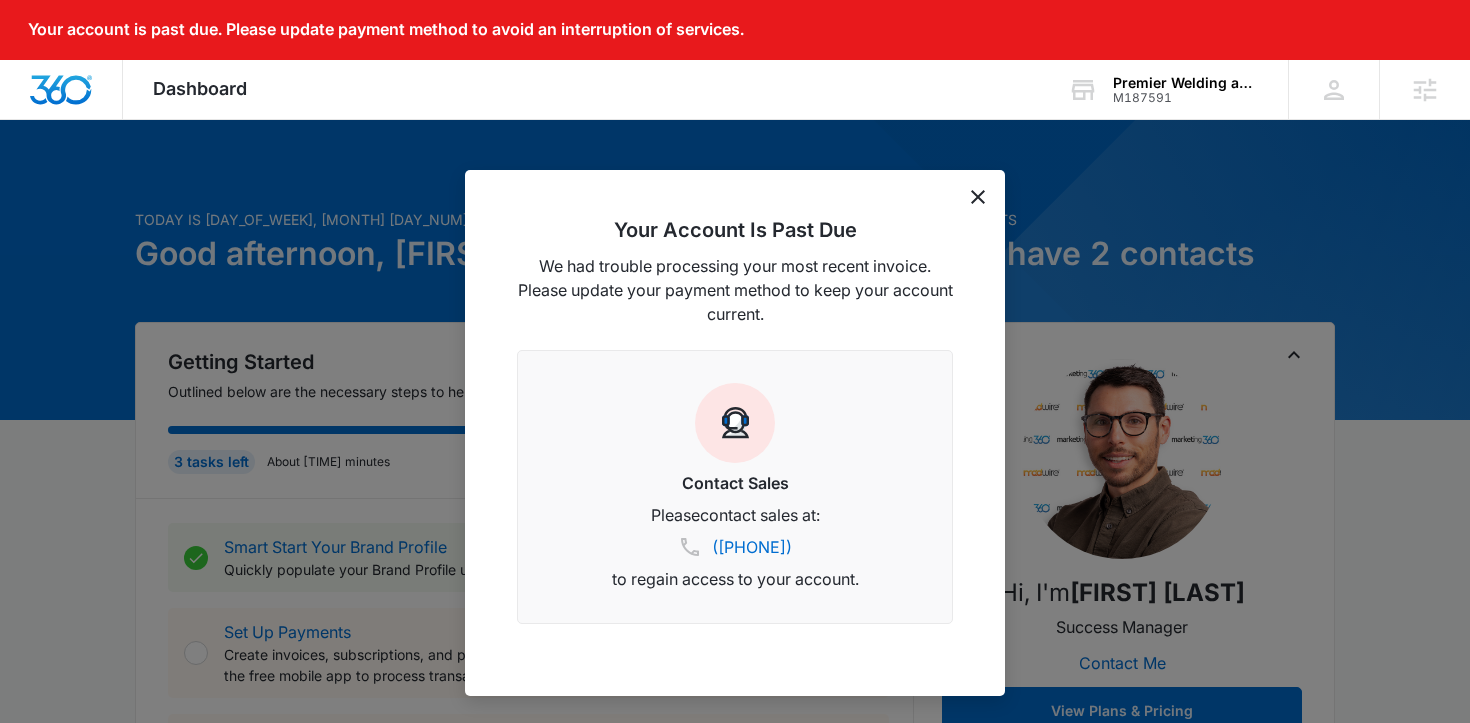 click at bounding box center [978, 197] 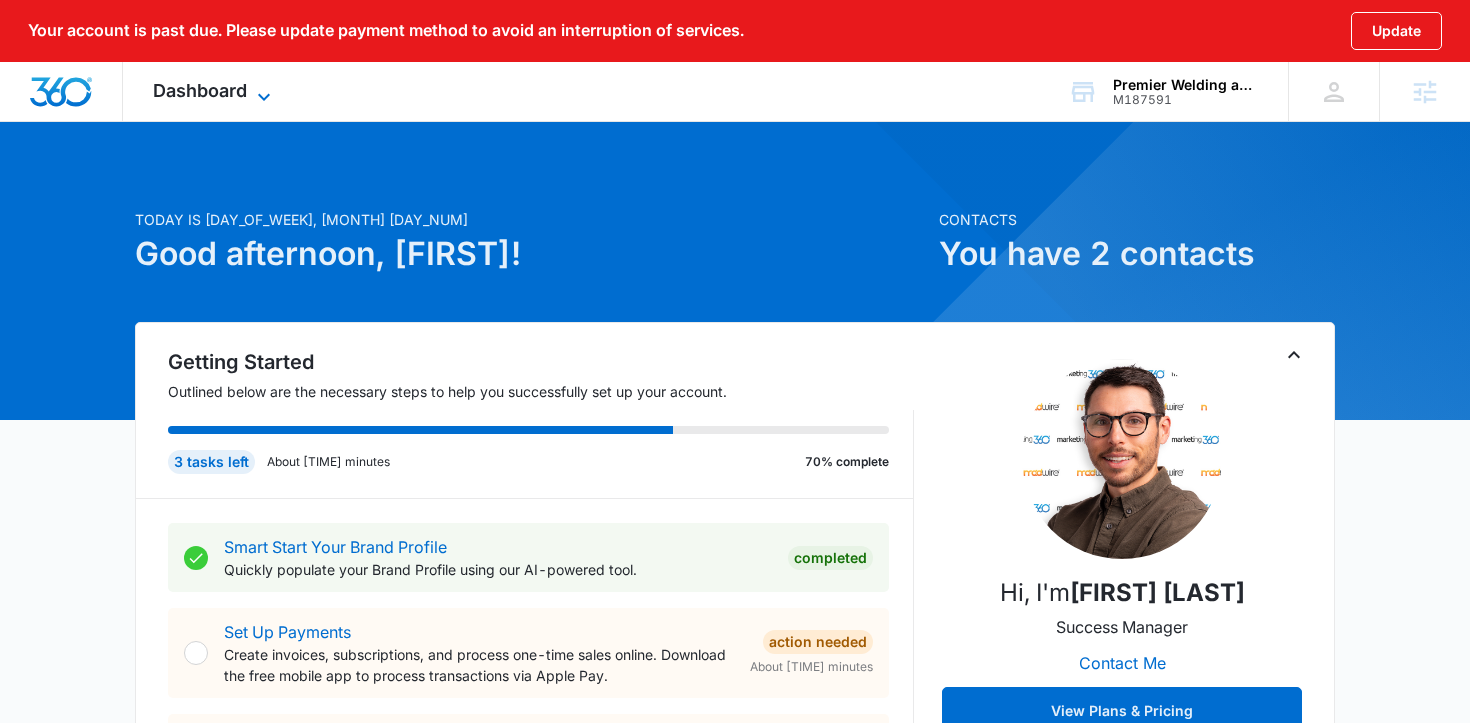 click on "Dashboard" at bounding box center [200, 90] 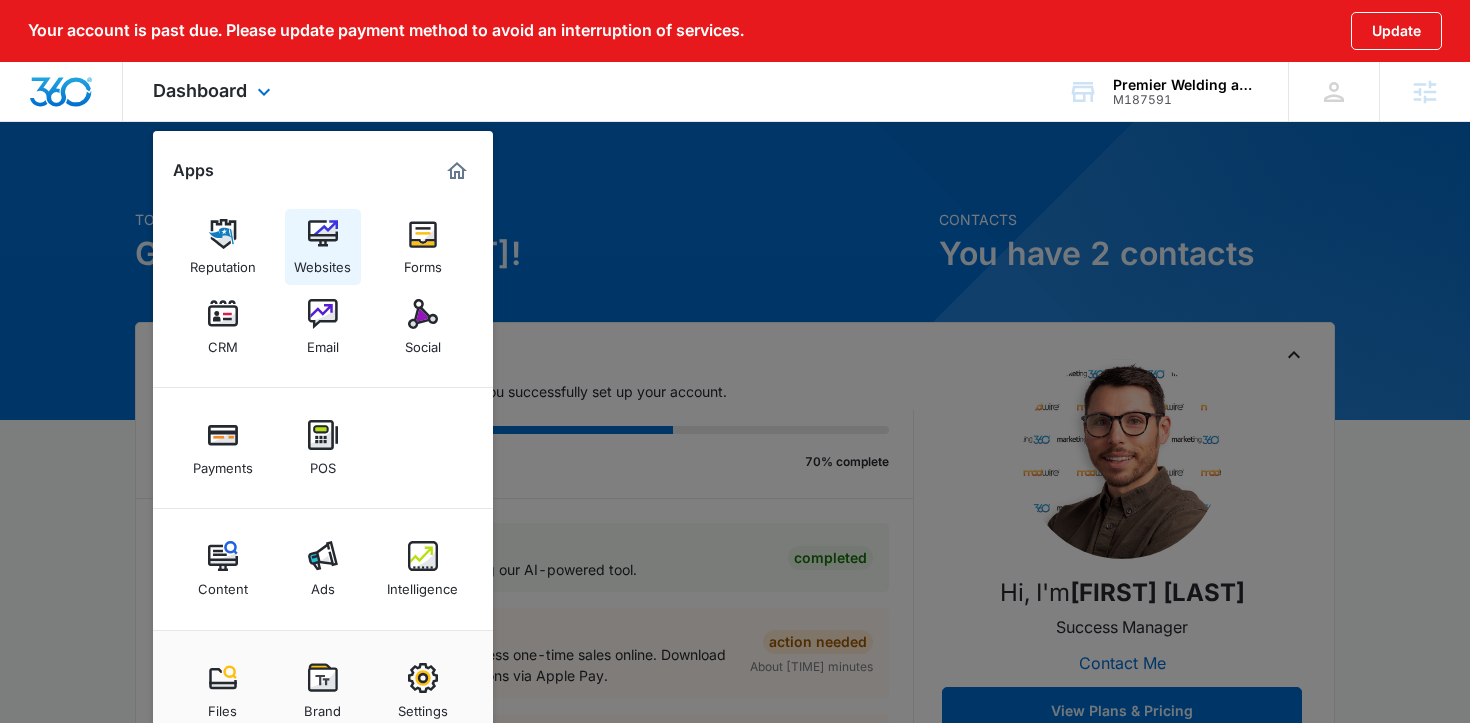 click at bounding box center (323, 234) 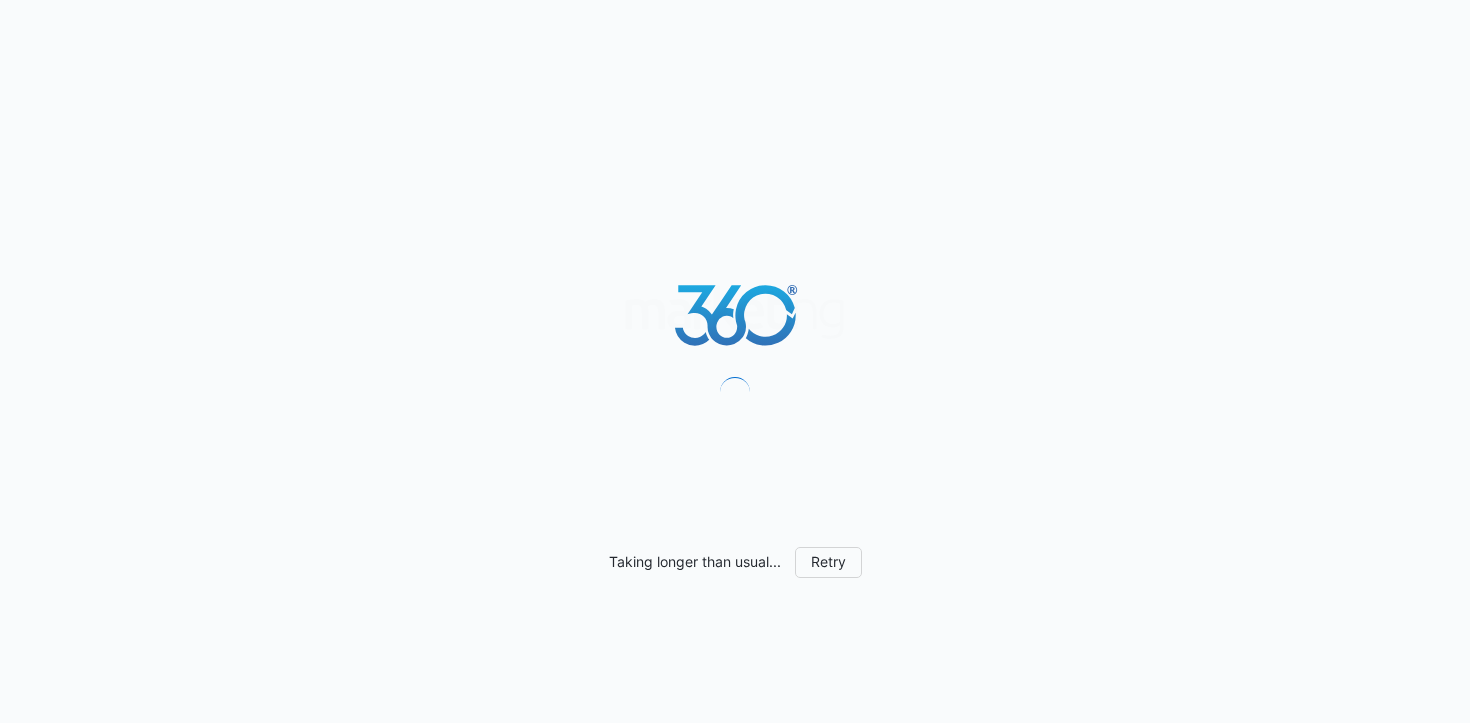 scroll, scrollTop: 0, scrollLeft: 0, axis: both 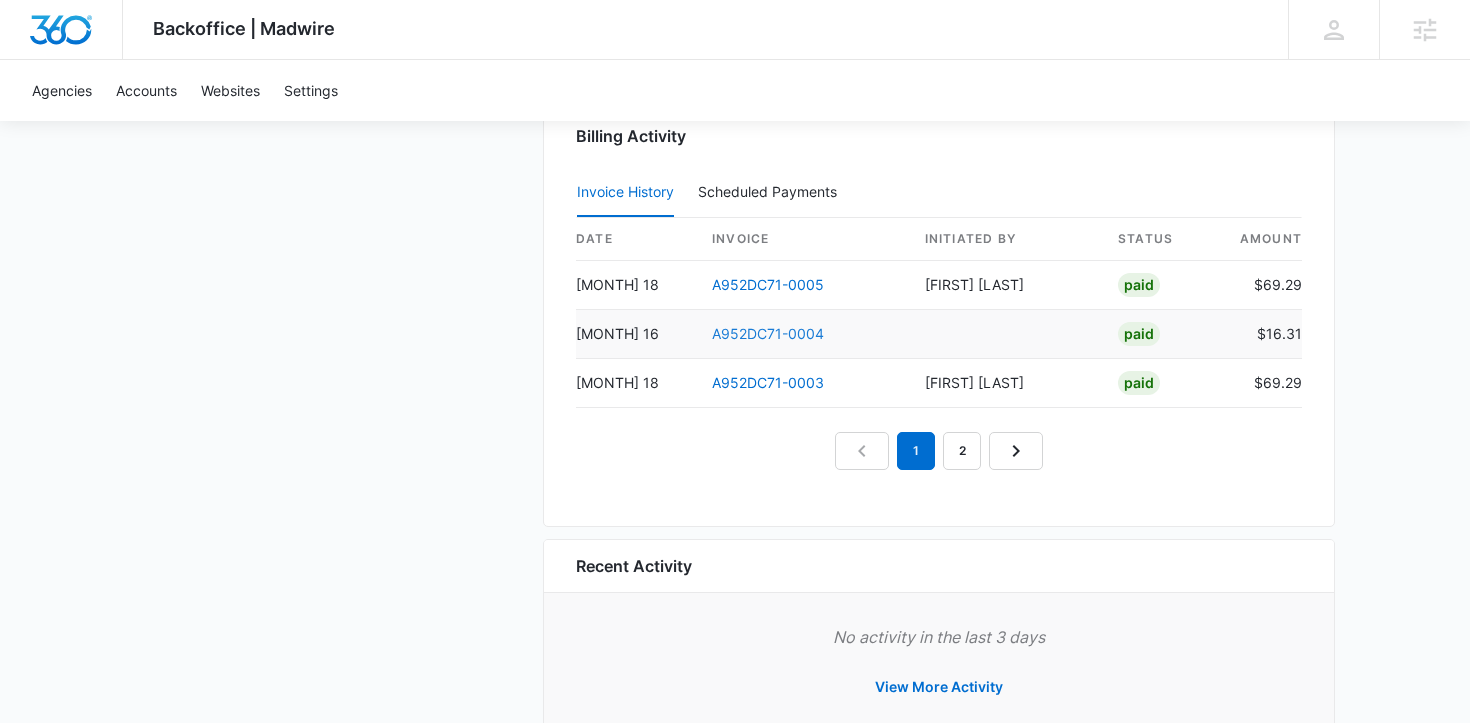 click on "A952DC71-0004" at bounding box center [768, 333] 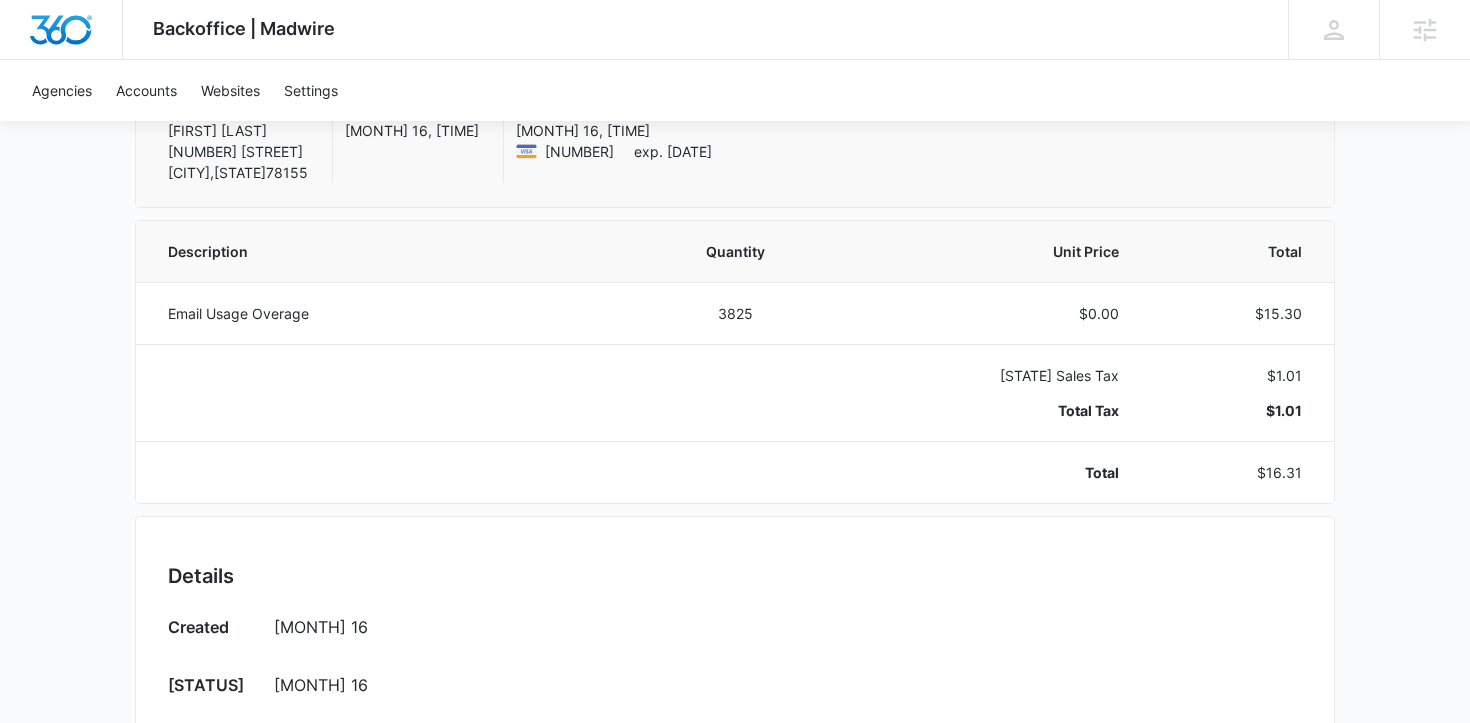 scroll, scrollTop: 0, scrollLeft: 0, axis: both 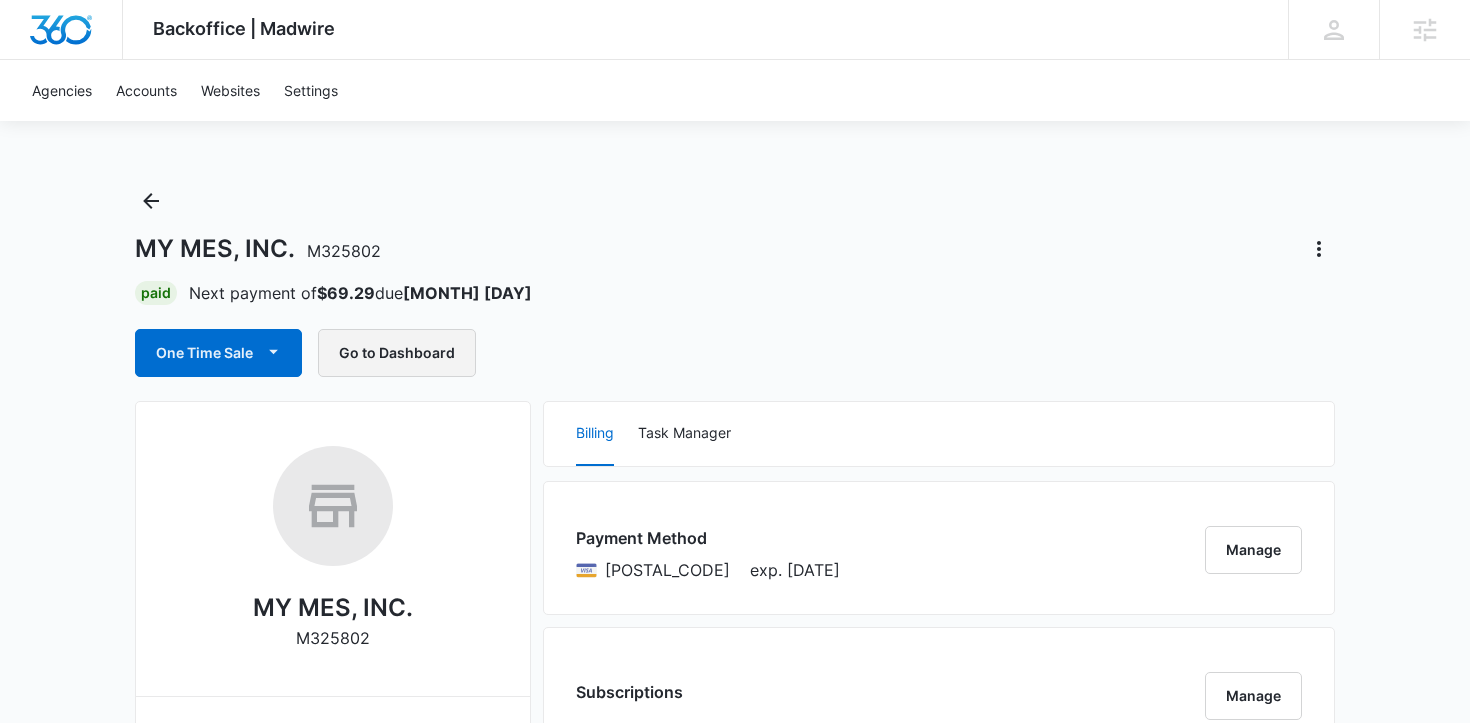 click on "Go to Dashboard" at bounding box center [397, 353] 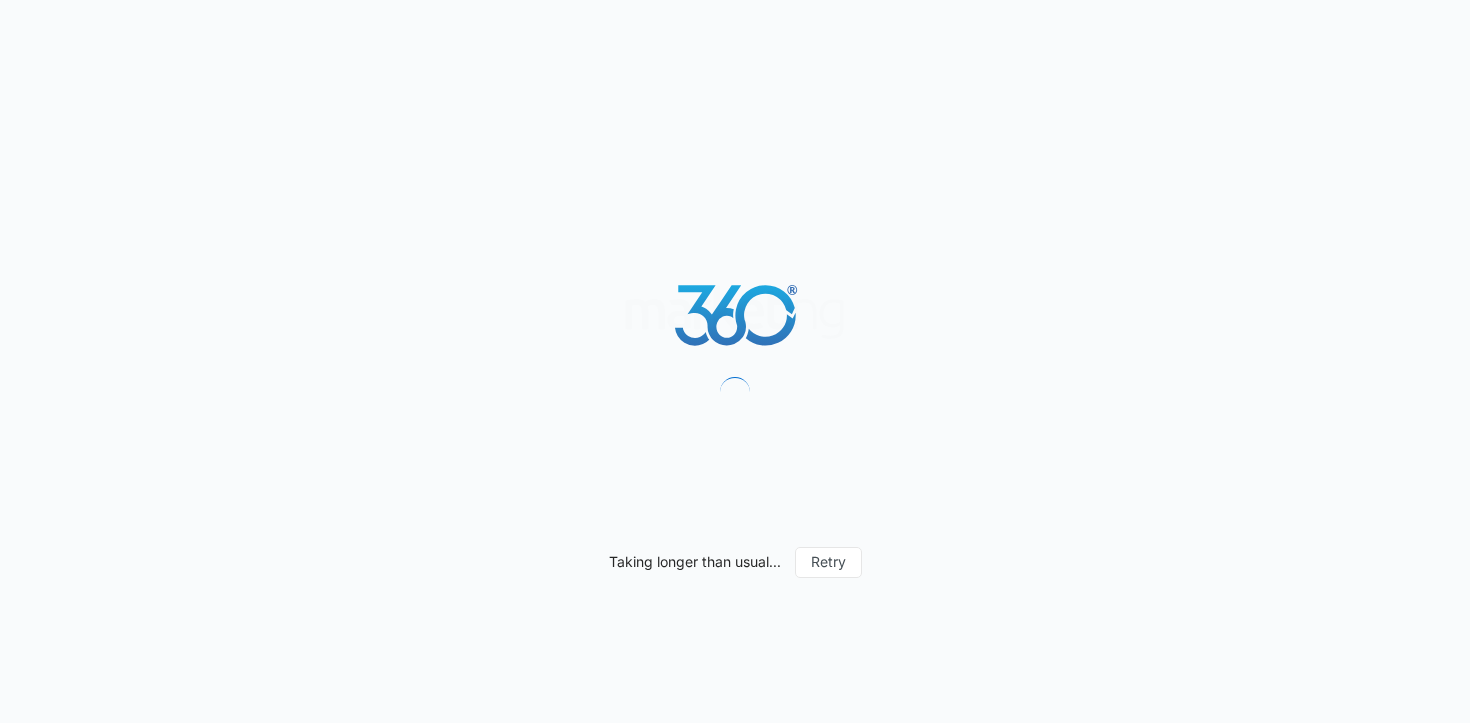 scroll, scrollTop: 0, scrollLeft: 0, axis: both 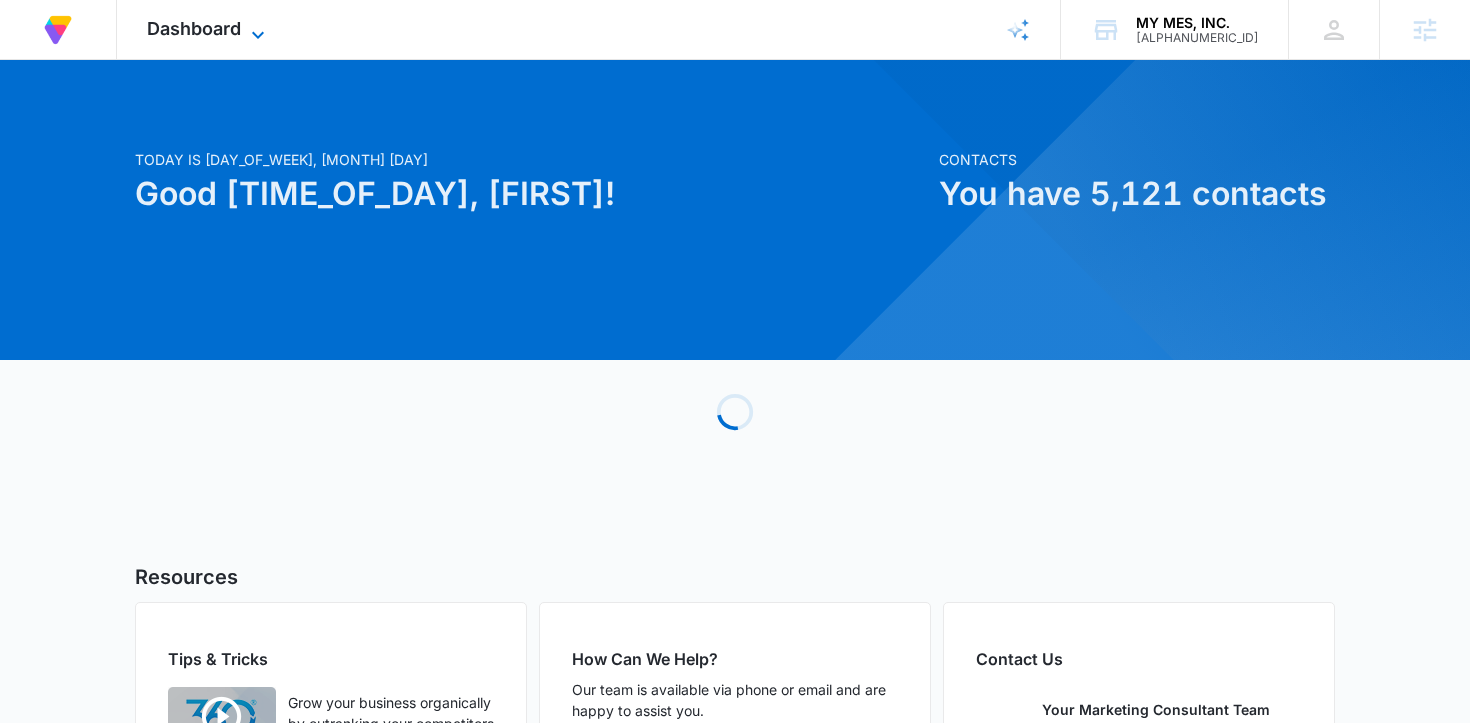 click on "Dashboard" at bounding box center [194, 28] 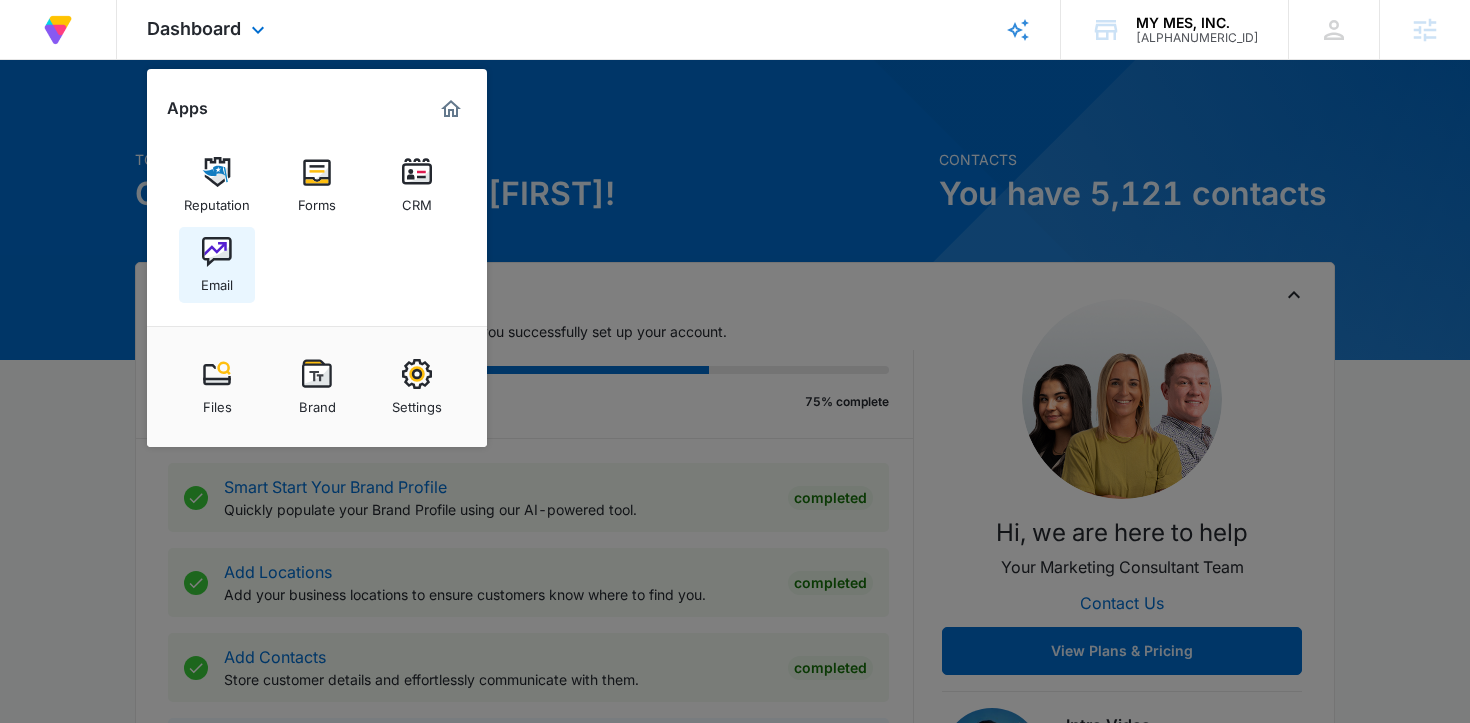 click on "Email" at bounding box center [217, 280] 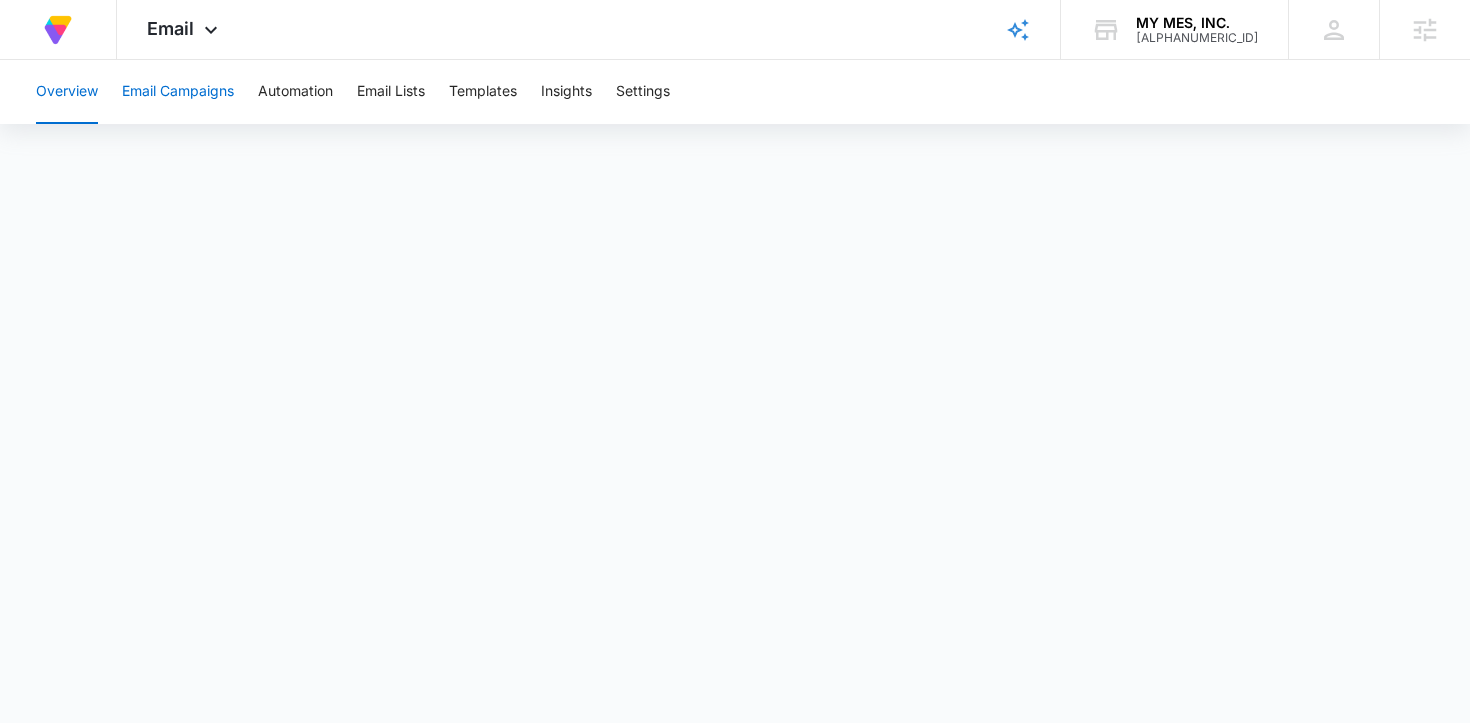 click on "Email Campaigns" at bounding box center (178, 92) 